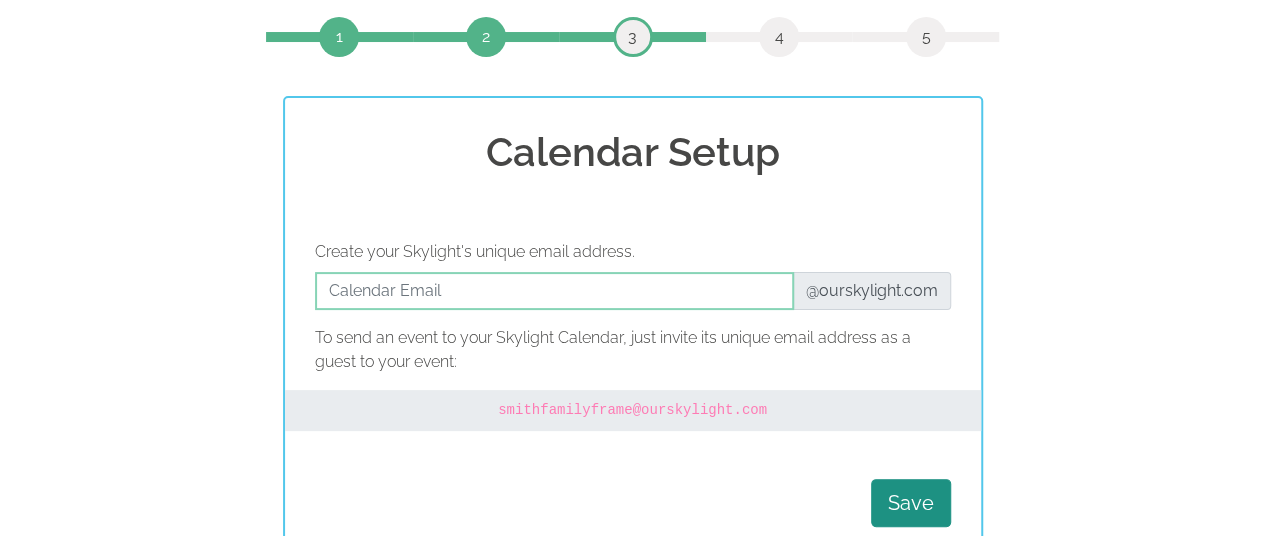 scroll, scrollTop: 0, scrollLeft: 0, axis: both 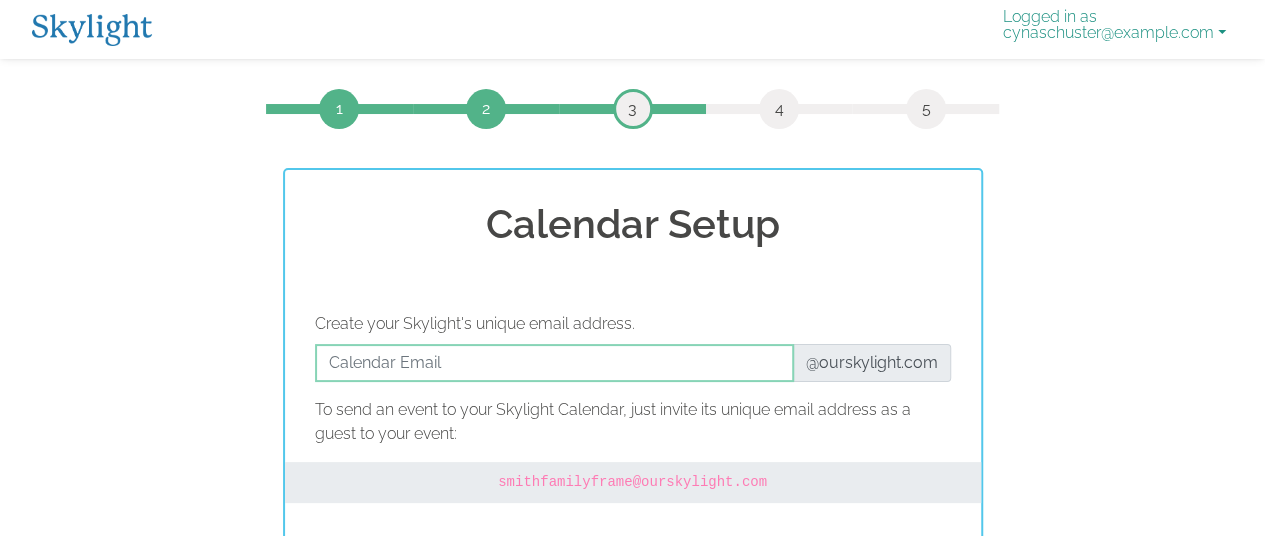 click on "Logged in as cynaschuster@yahoo.com" at bounding box center [1114, 29] 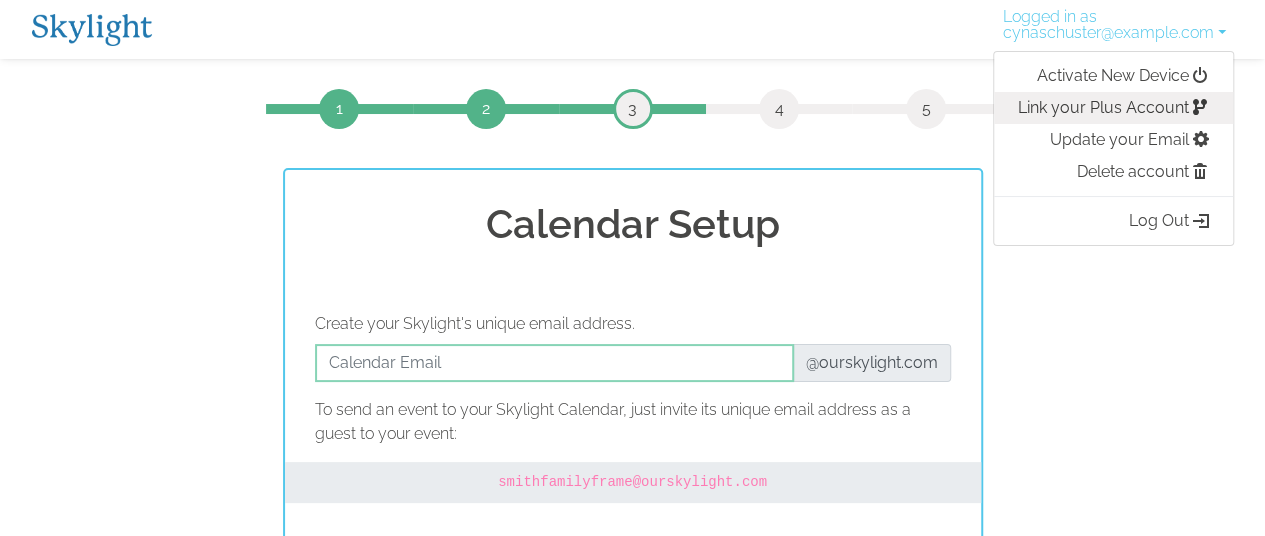 click on "Link your Plus Account" at bounding box center (1113, 108) 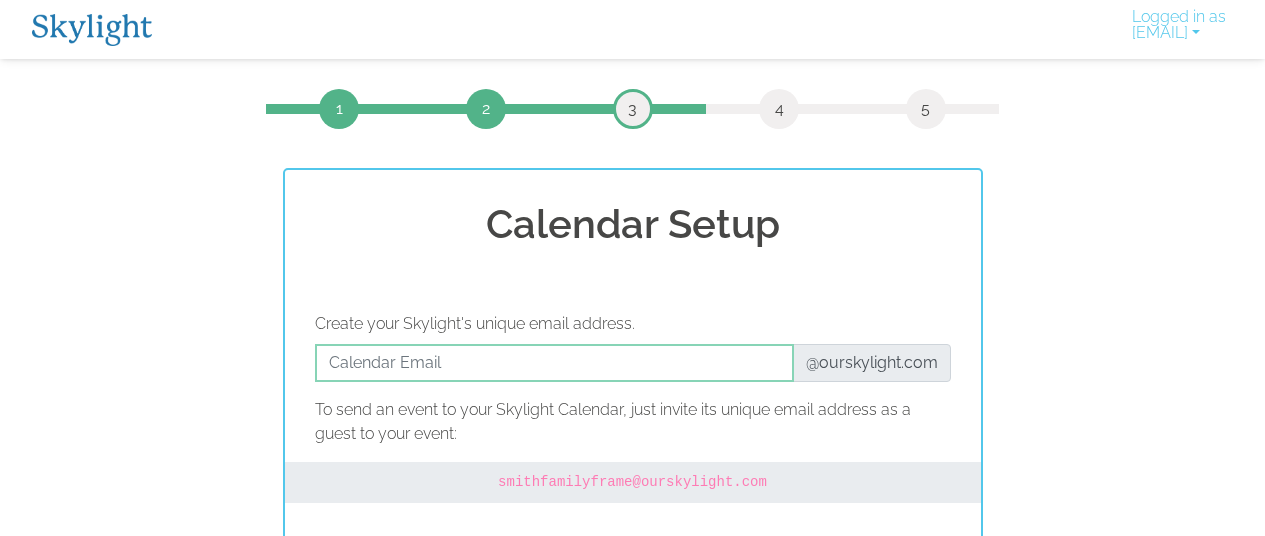 scroll, scrollTop: 0, scrollLeft: 0, axis: both 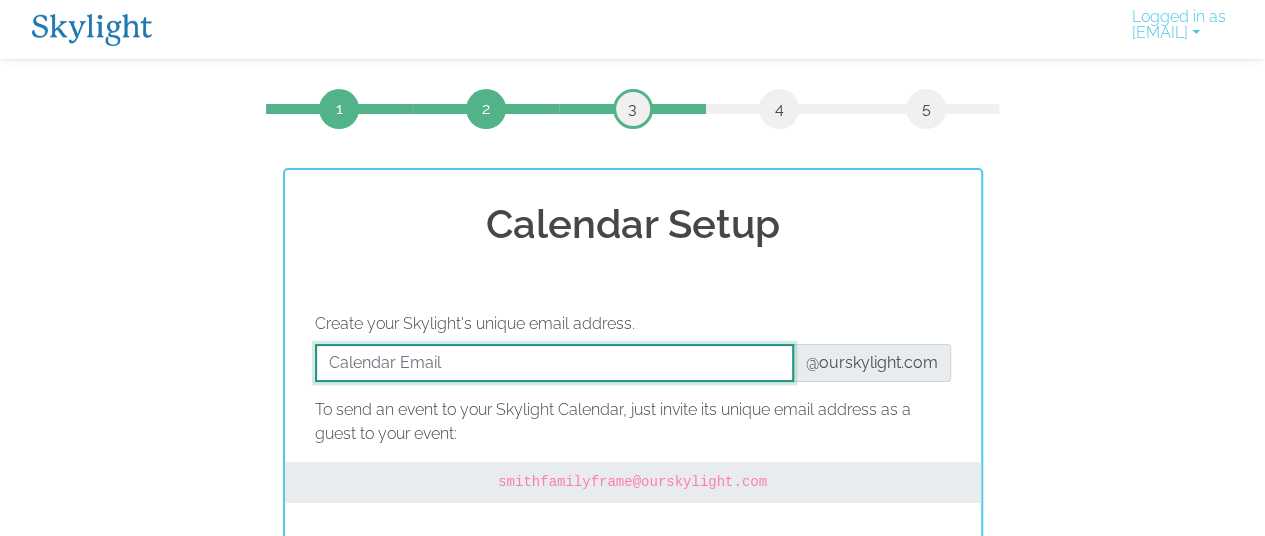click at bounding box center [554, 363] 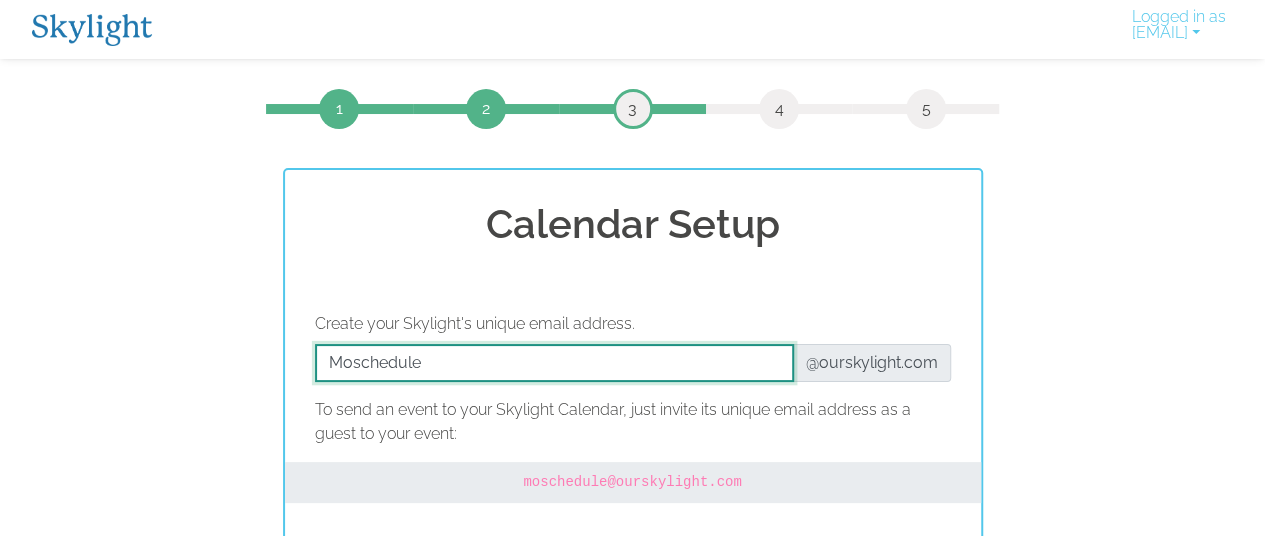 type on "Moschedule" 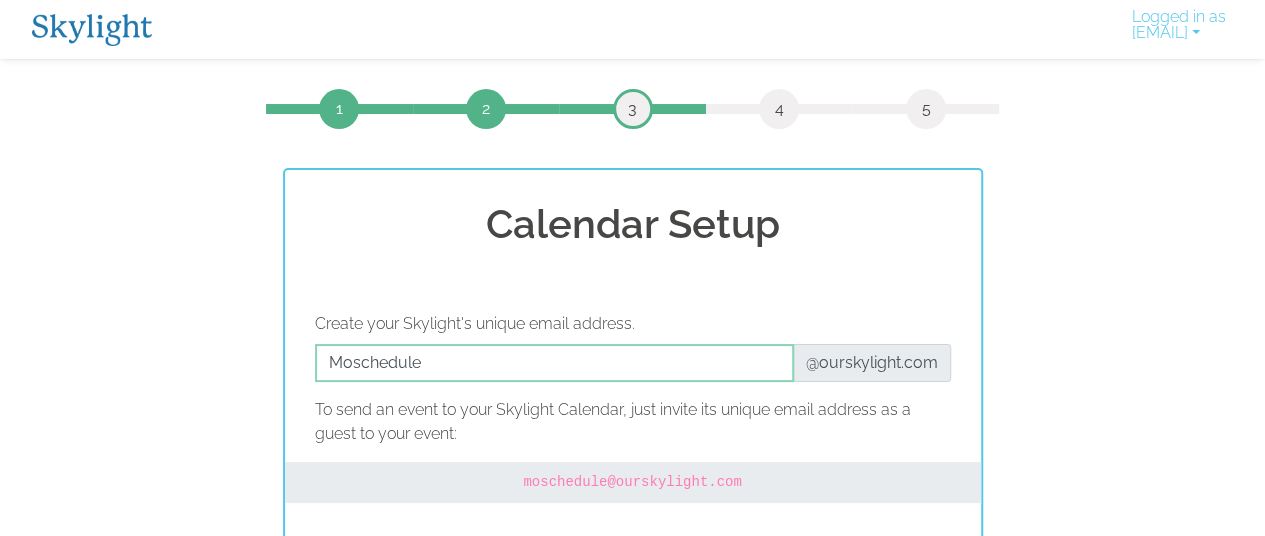 click on "To send an event to your Skylight Calendar, just invite its unique email address as a guest to your event:" at bounding box center (633, 422) 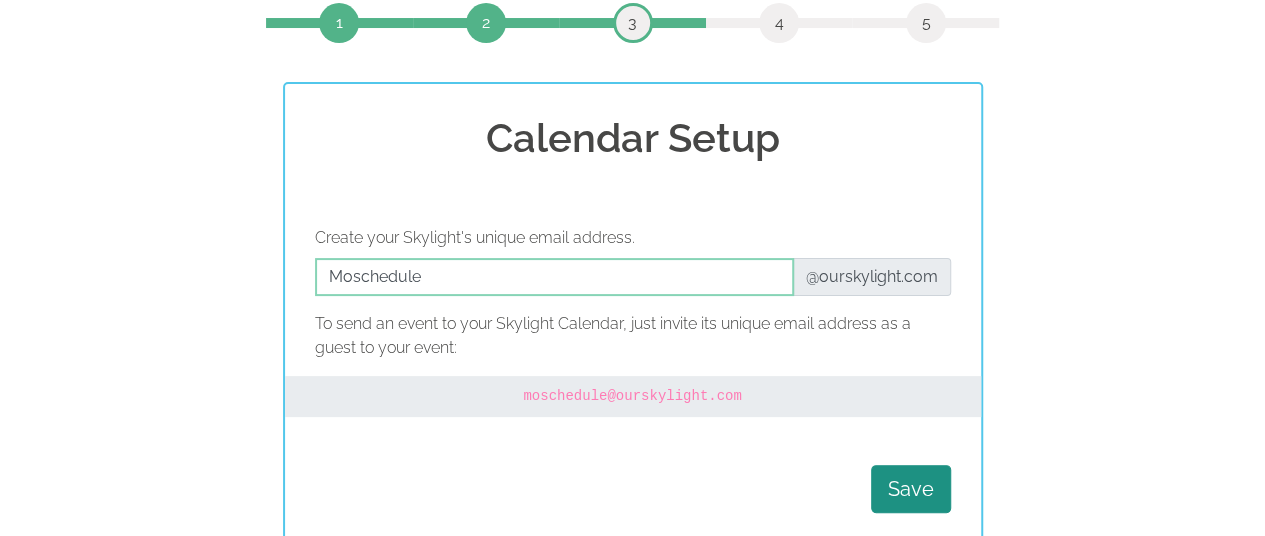 scroll, scrollTop: 102, scrollLeft: 0, axis: vertical 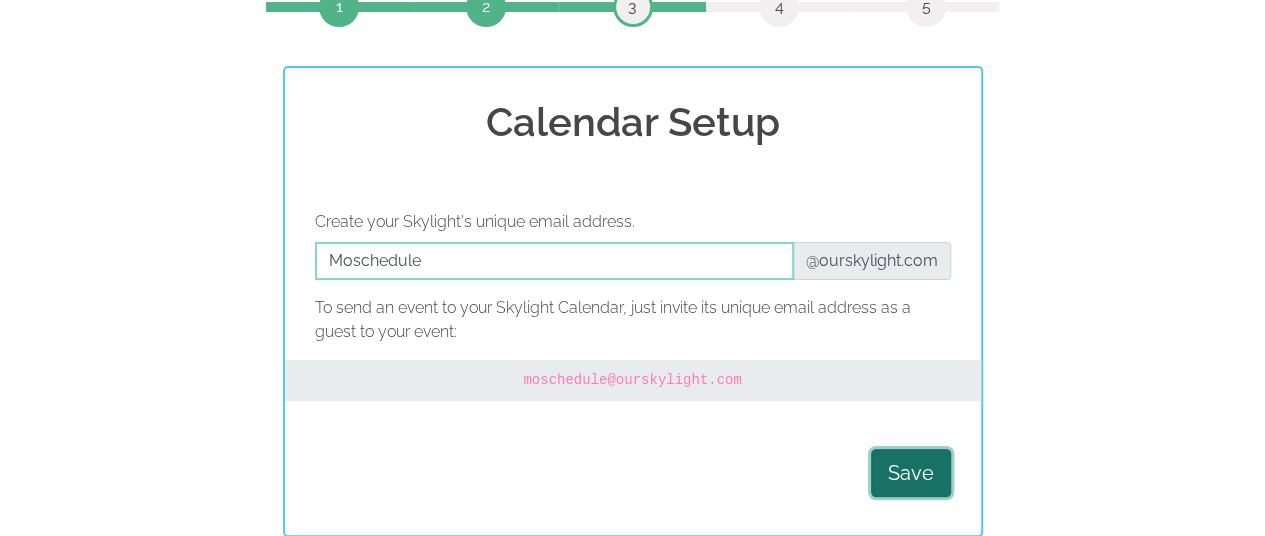 click on "Save" at bounding box center [911, 473] 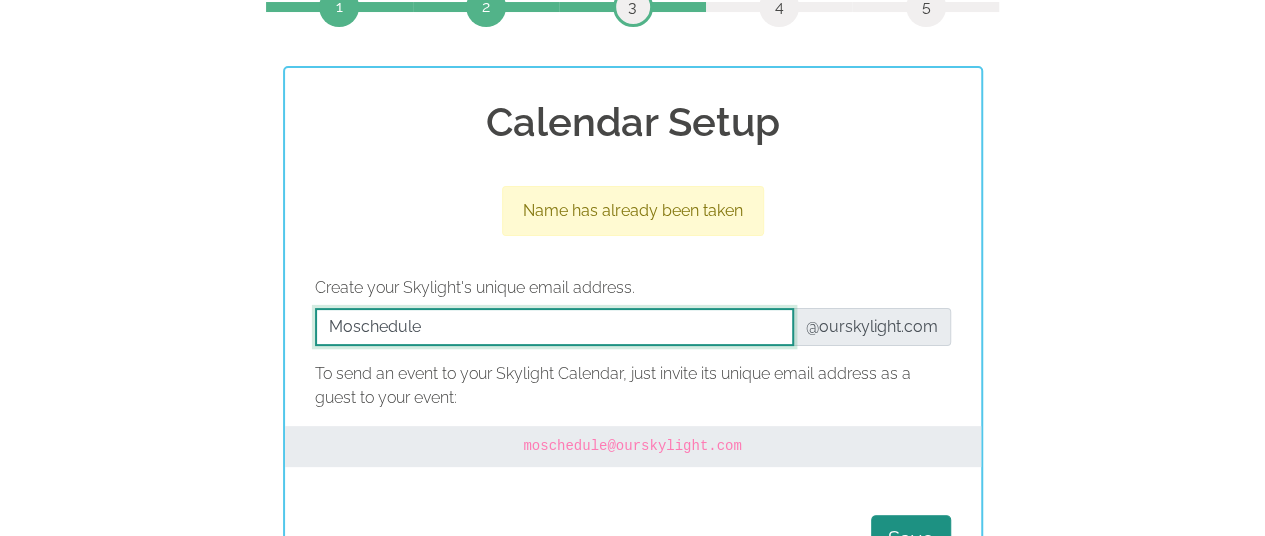 drag, startPoint x: 438, startPoint y: 333, endPoint x: 267, endPoint y: 330, distance: 171.0263 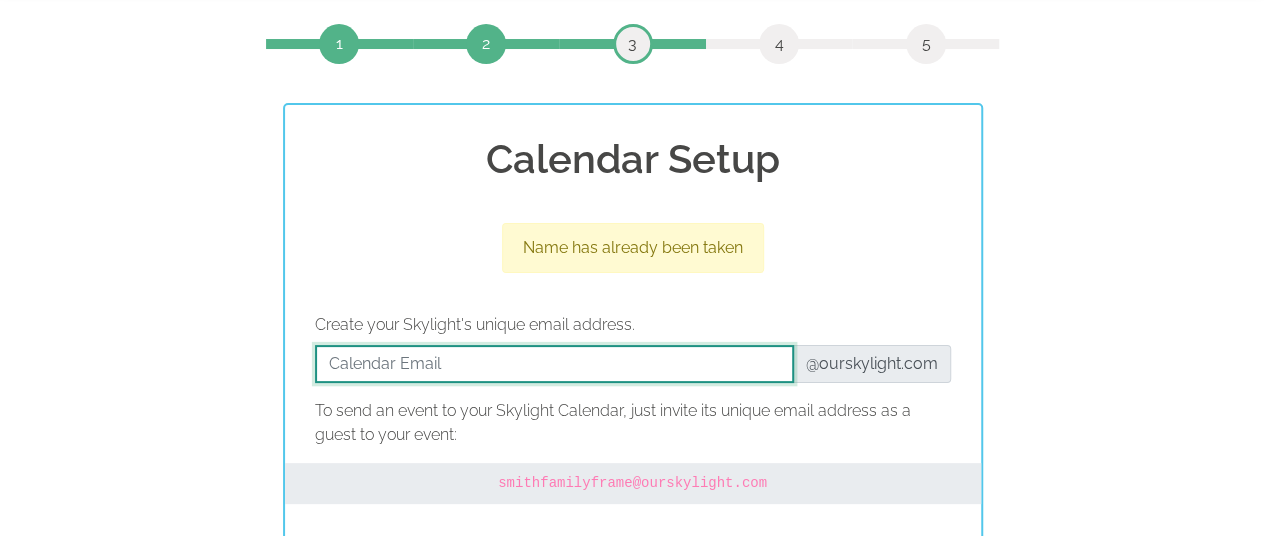 scroll, scrollTop: 0, scrollLeft: 0, axis: both 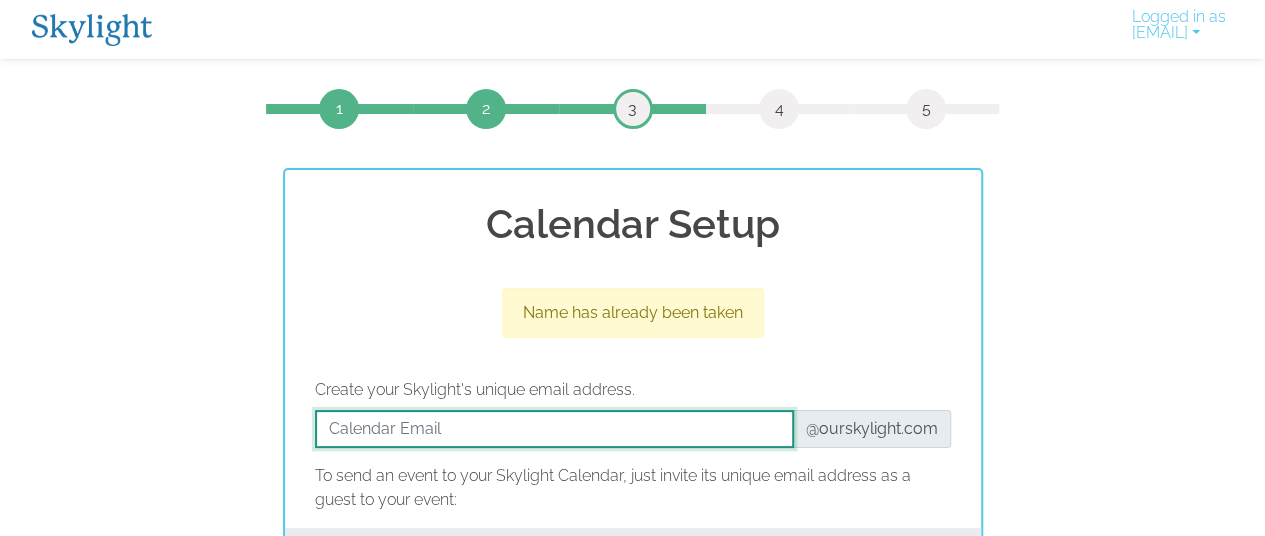 type 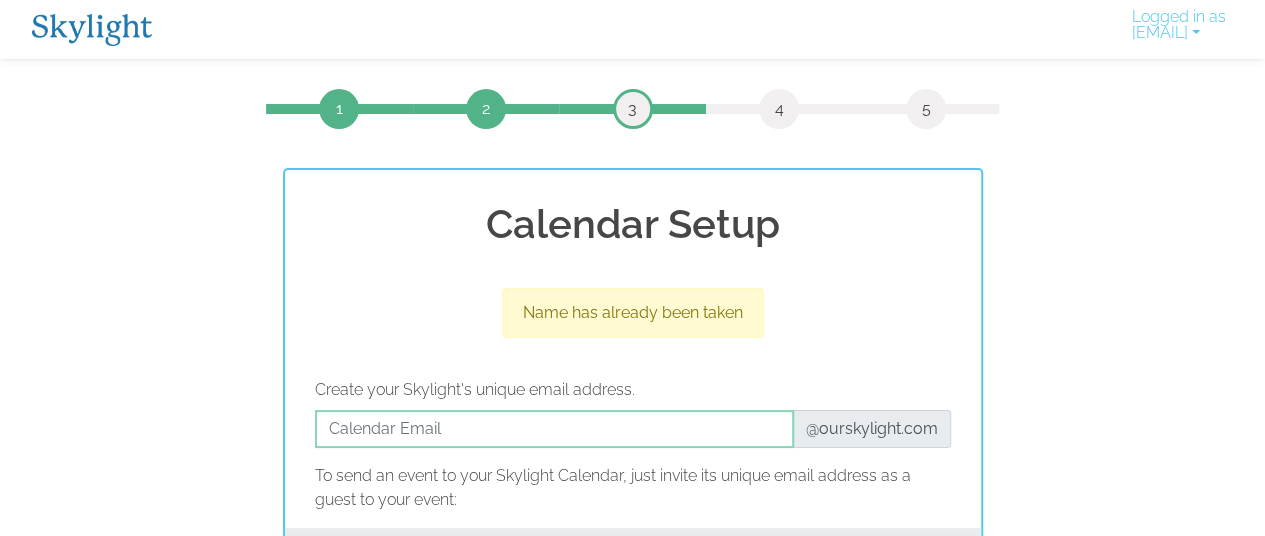 click on "5" at bounding box center [926, 109] 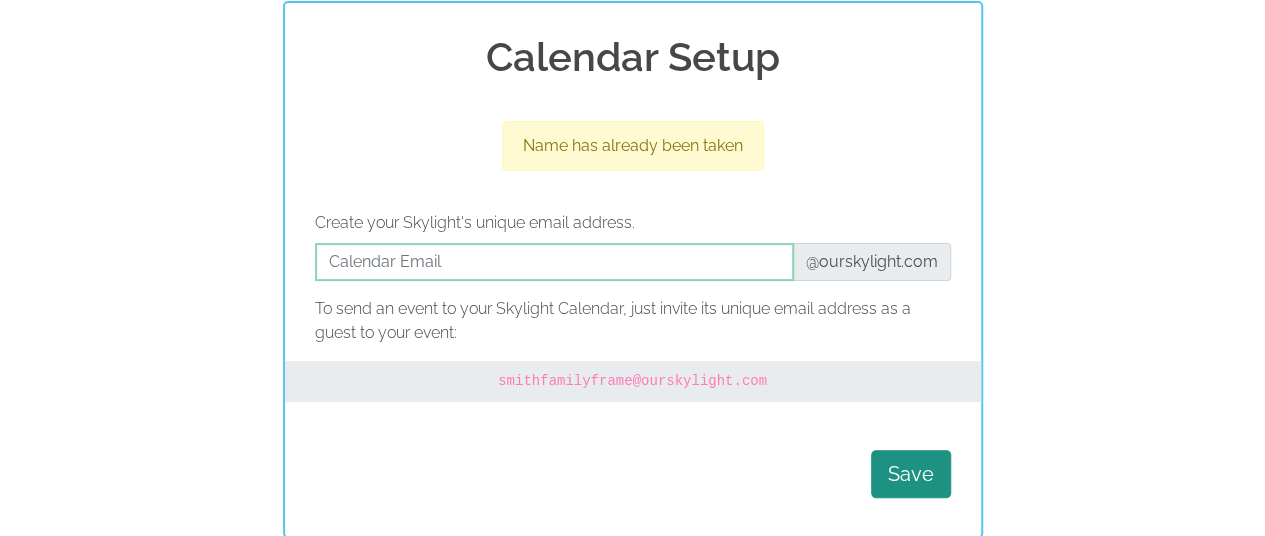 scroll, scrollTop: 0, scrollLeft: 0, axis: both 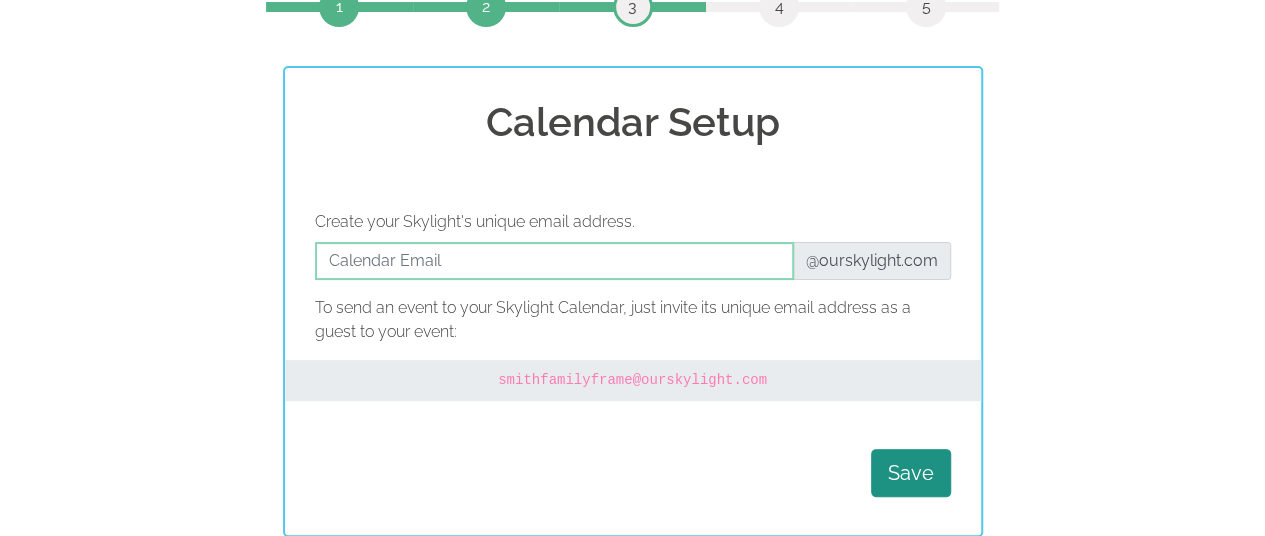 click on "Save" at bounding box center (633, 473) 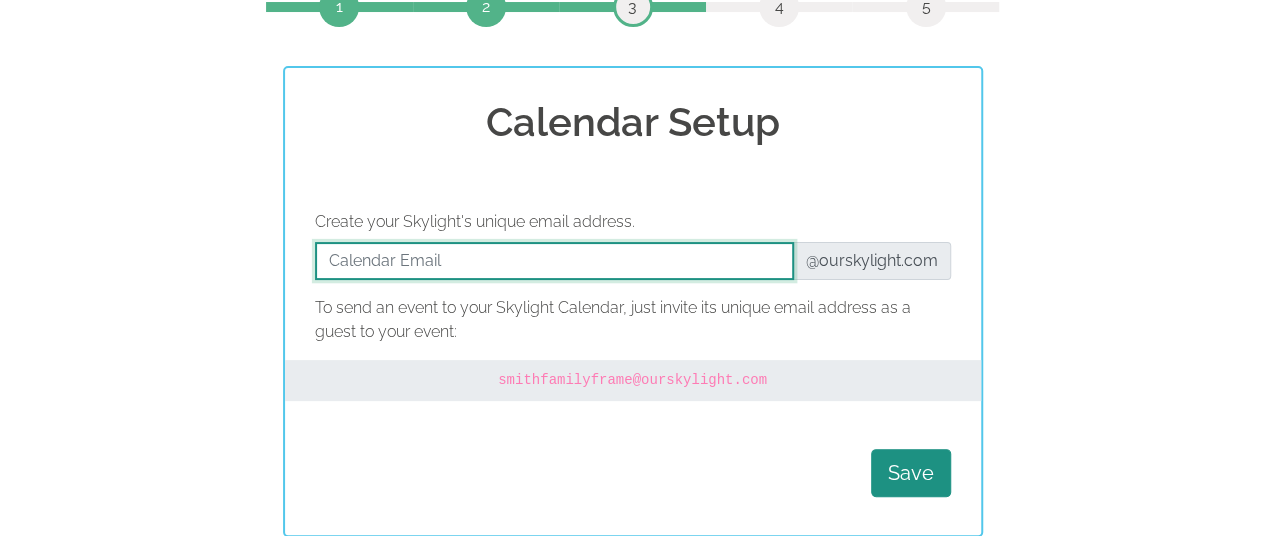 click at bounding box center (554, 261) 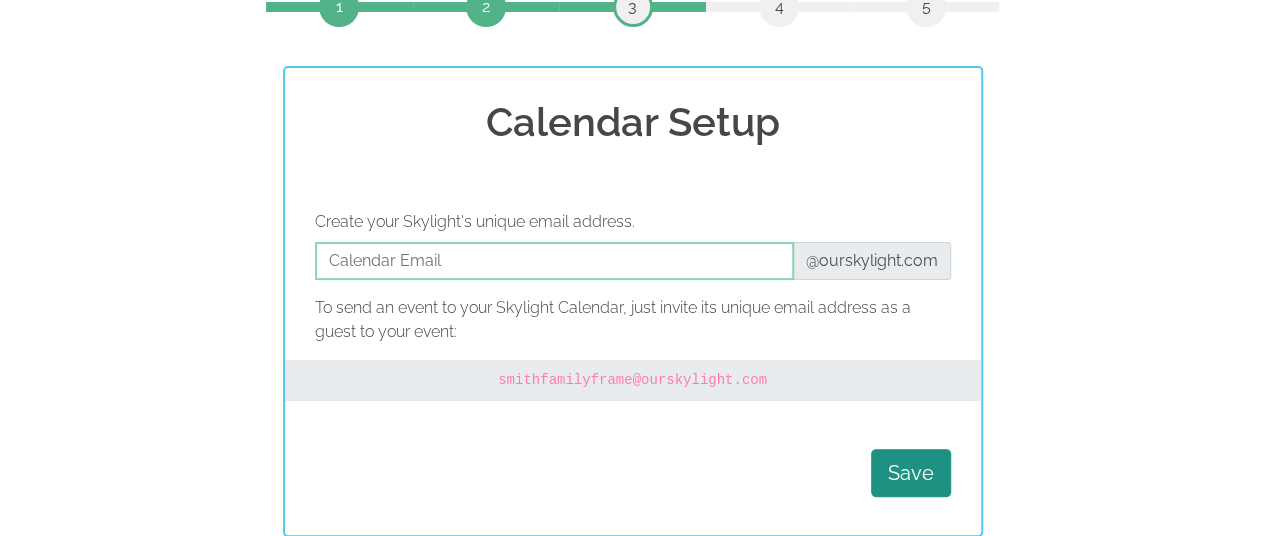 click on "Create your Skylight's unique email address.   @ourskylight.com To send an event to your Skylight Calendar, just invite its unique email address as a guest to your event: smithfamilyframe @ourskylight.com Save" at bounding box center [633, 357] 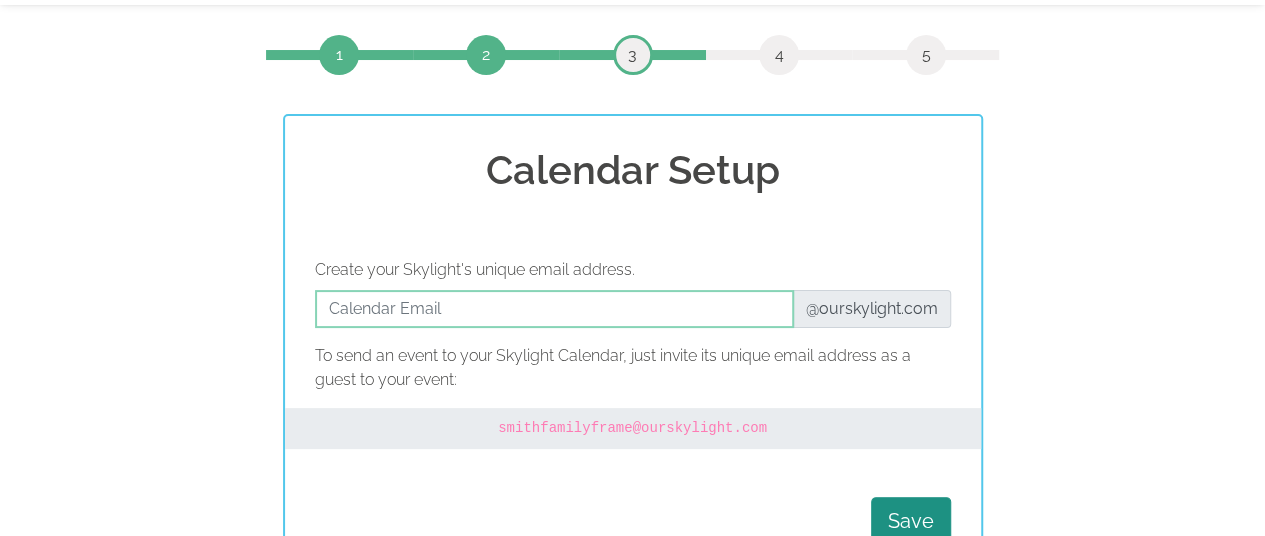 scroll, scrollTop: 0, scrollLeft: 0, axis: both 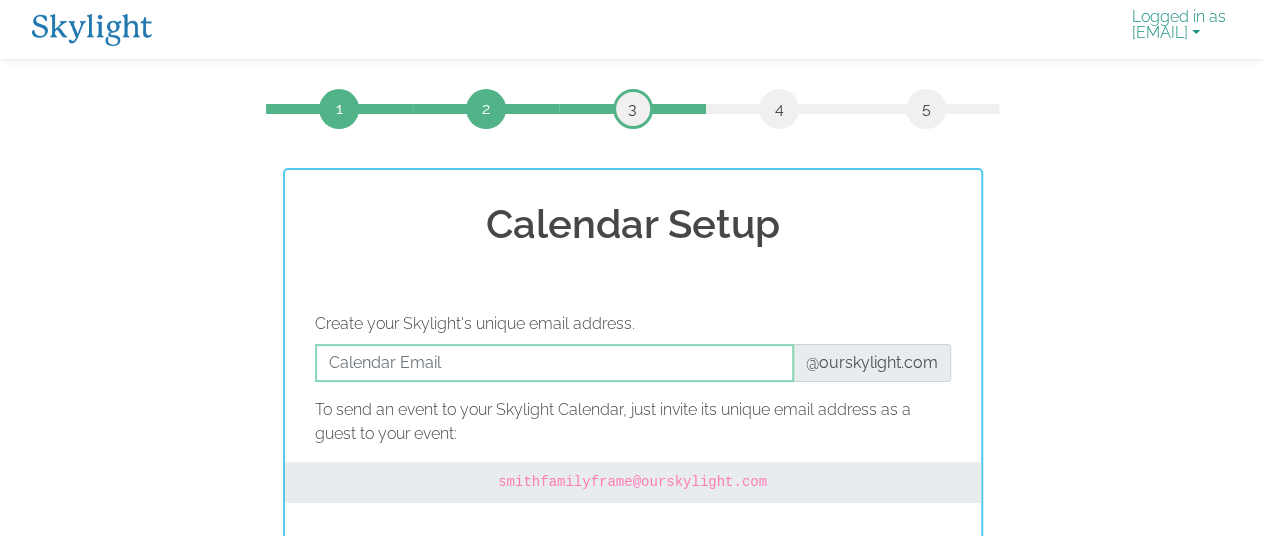 click on "Logged in as cynaschuster@yahoo.com" at bounding box center (1179, 29) 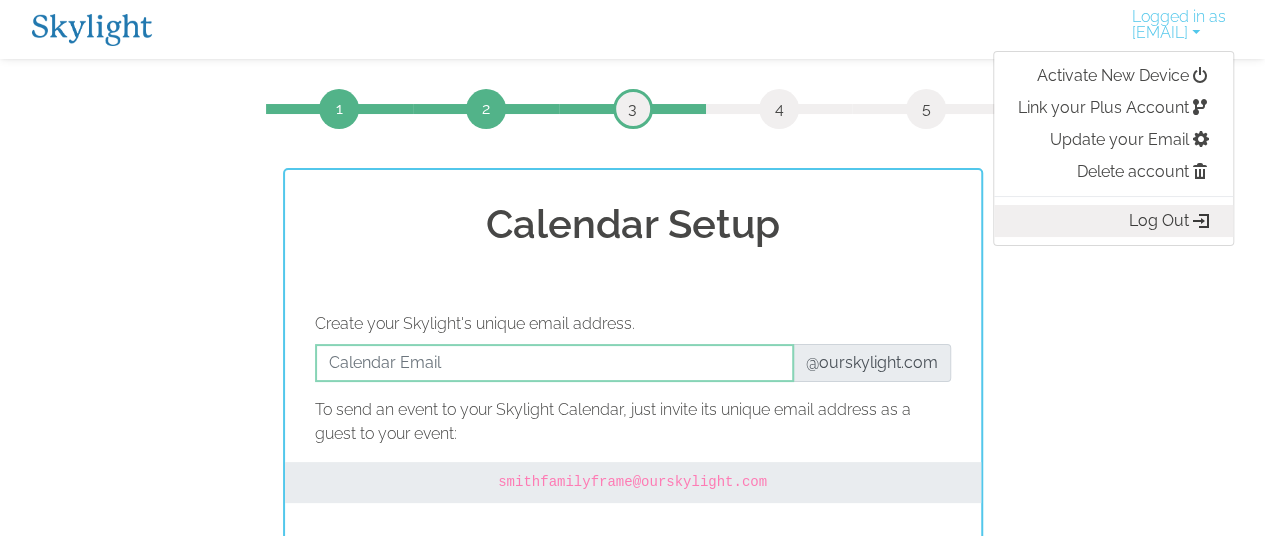 click on "Log Out" at bounding box center [1113, 221] 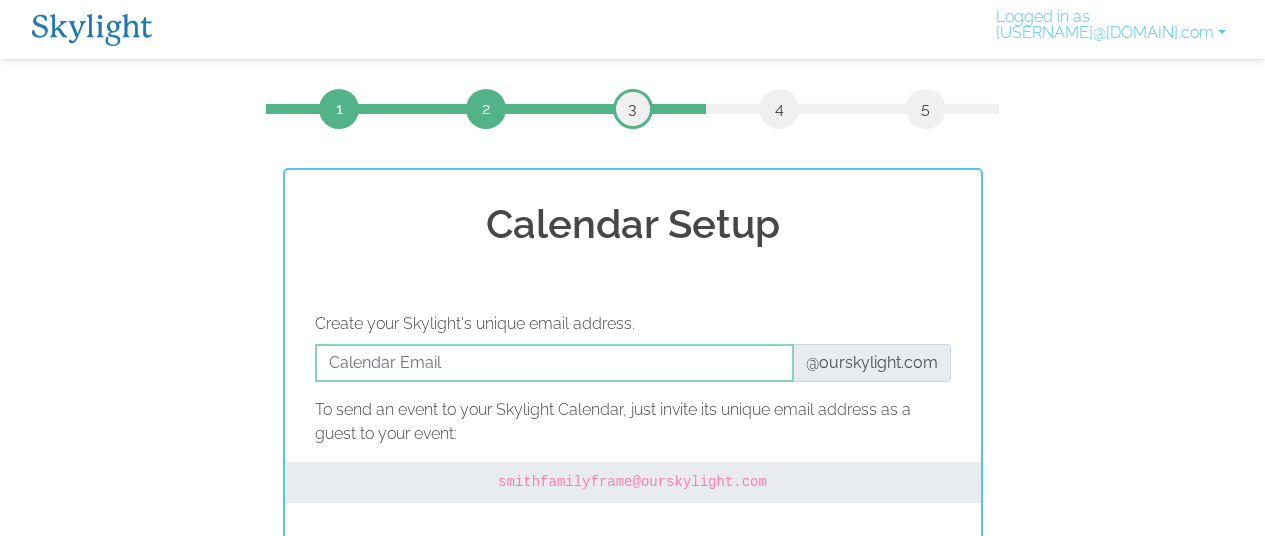 scroll, scrollTop: 76, scrollLeft: 0, axis: vertical 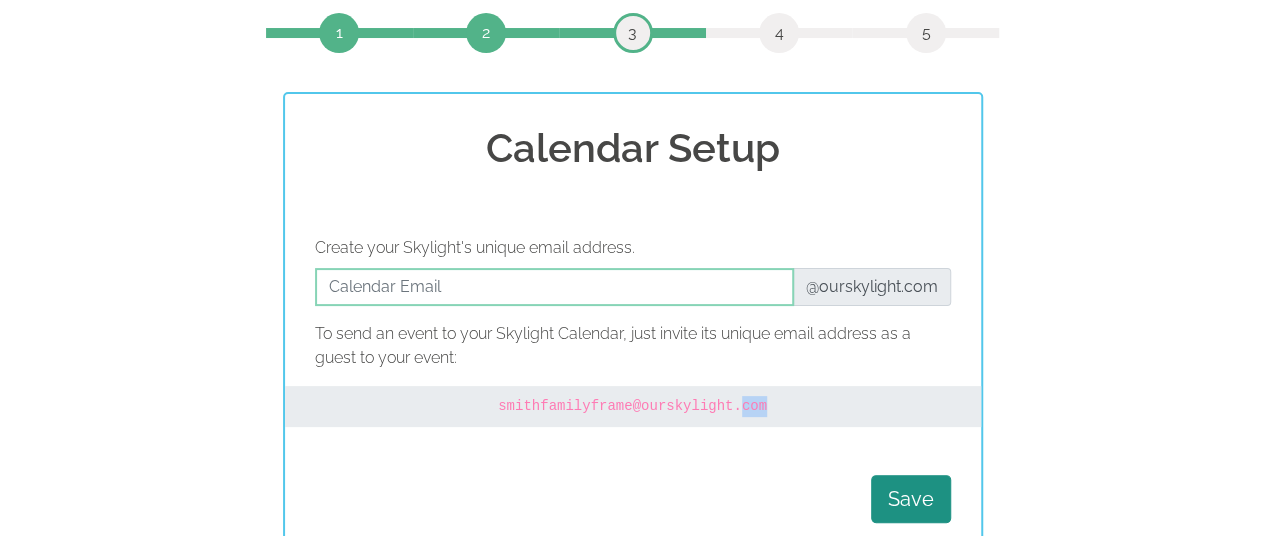 click on "[USERNAME]@[DOMAIN].com" at bounding box center [633, 406] 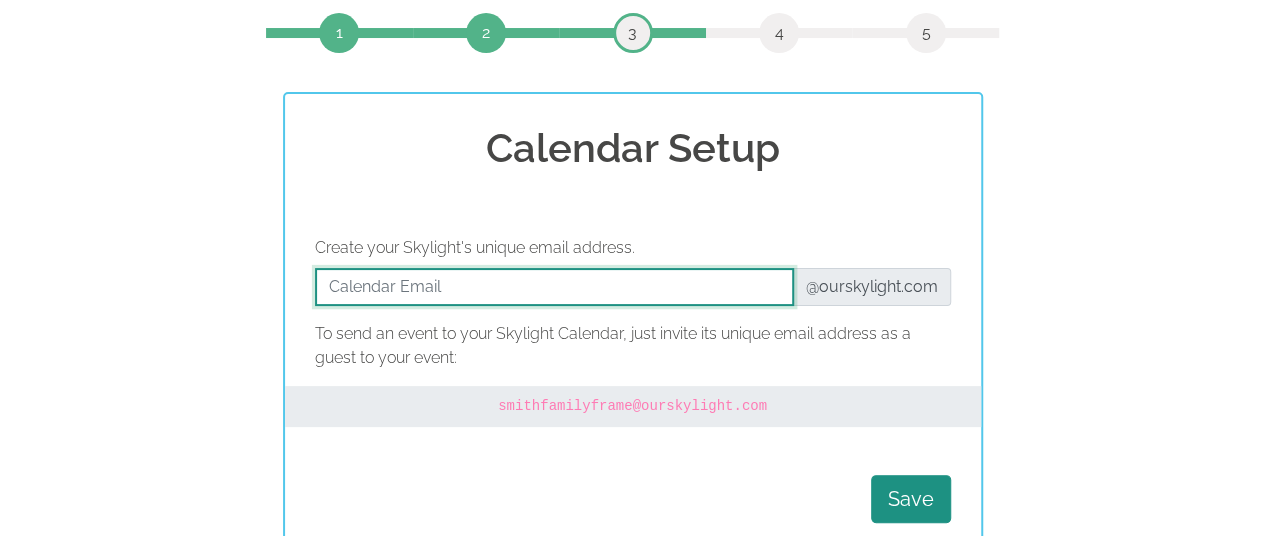 click at bounding box center [554, 287] 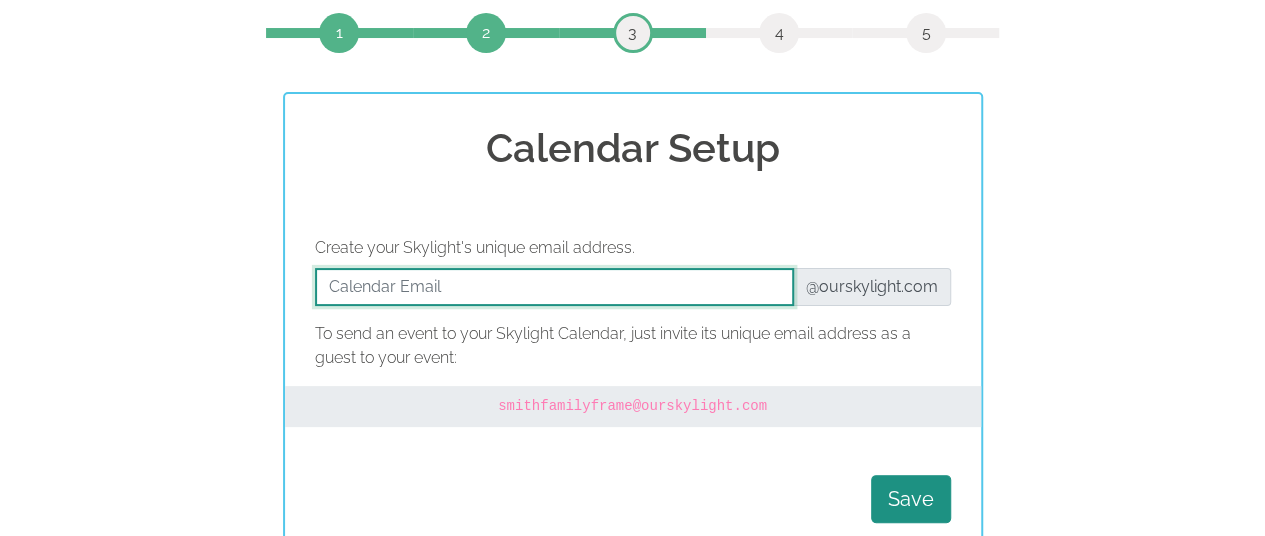 type on "M" 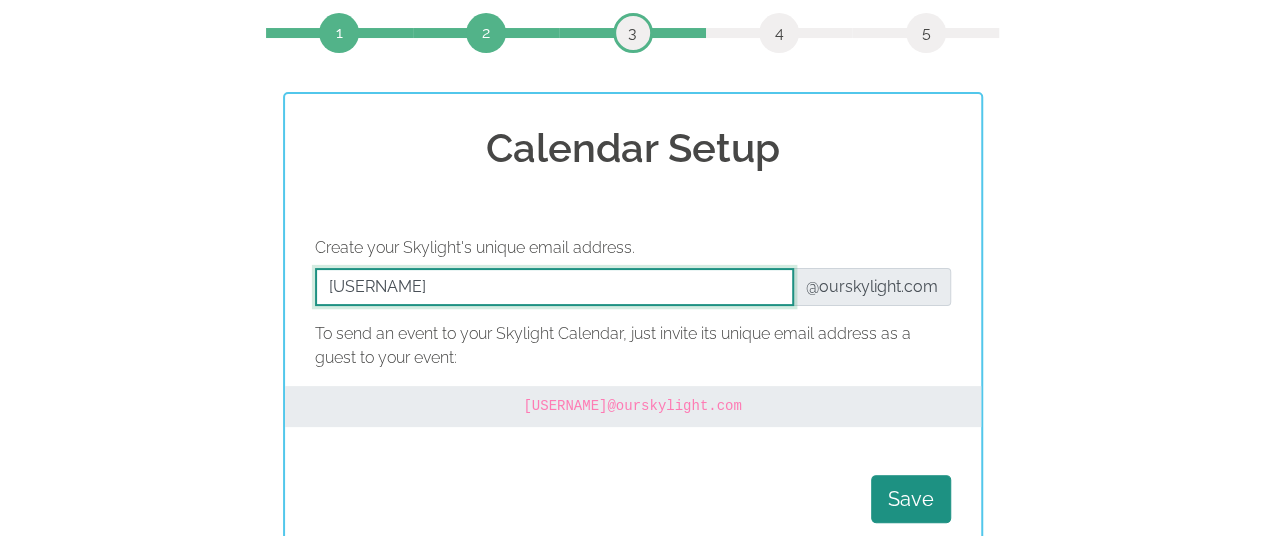 click at bounding box center [554, 287] 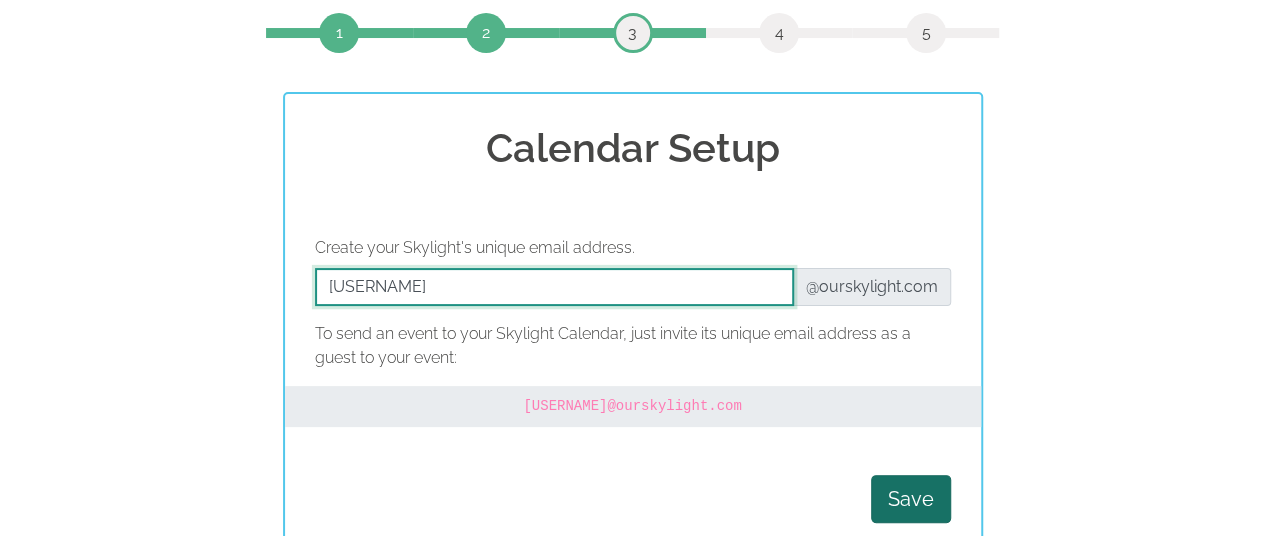 type on "[USERNAME]" 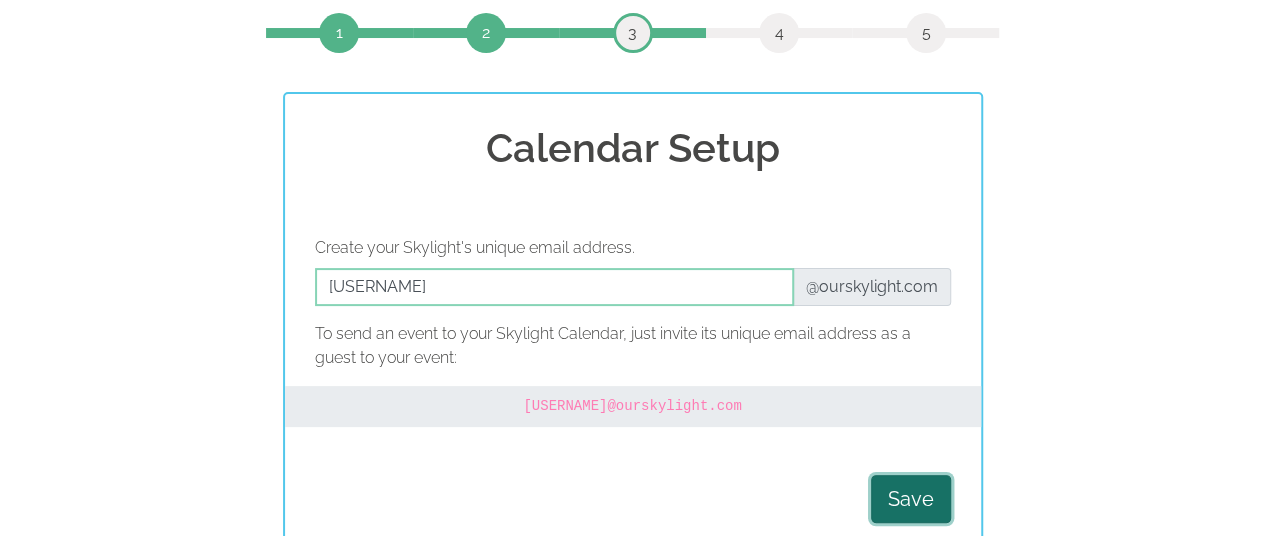 click on "Save" at bounding box center [911, 499] 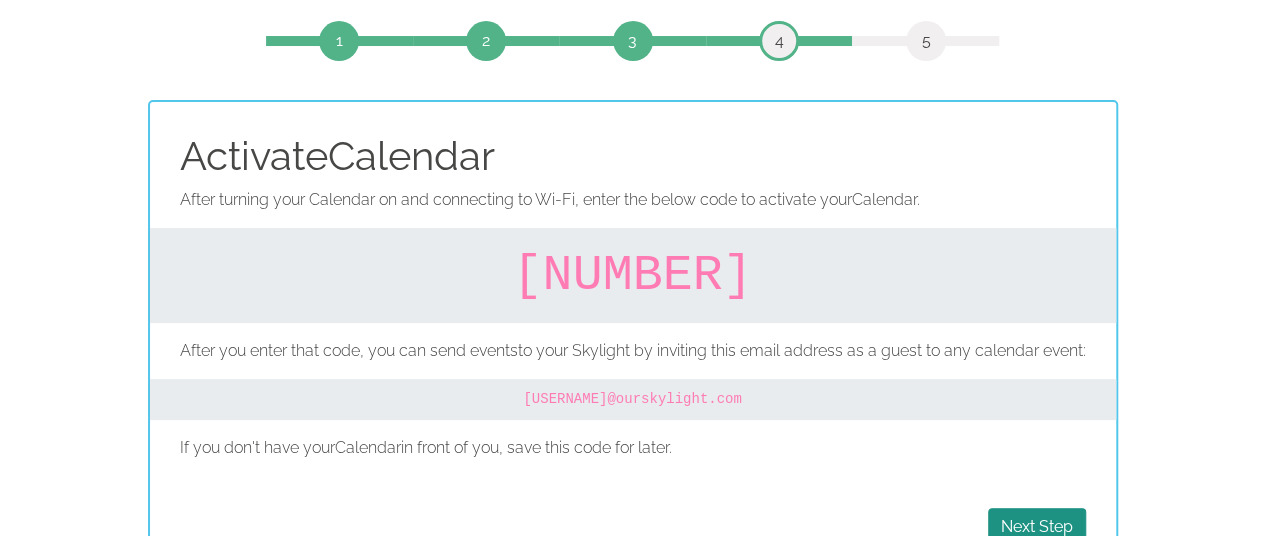 scroll, scrollTop: 117, scrollLeft: 0, axis: vertical 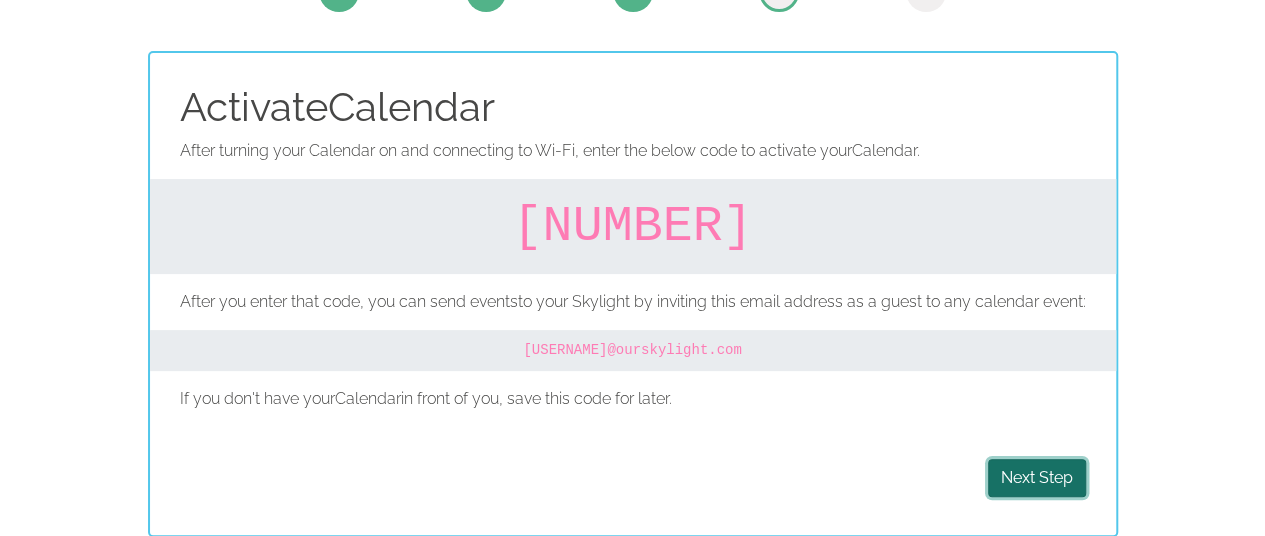 click on "Next Step" at bounding box center (1037, 478) 